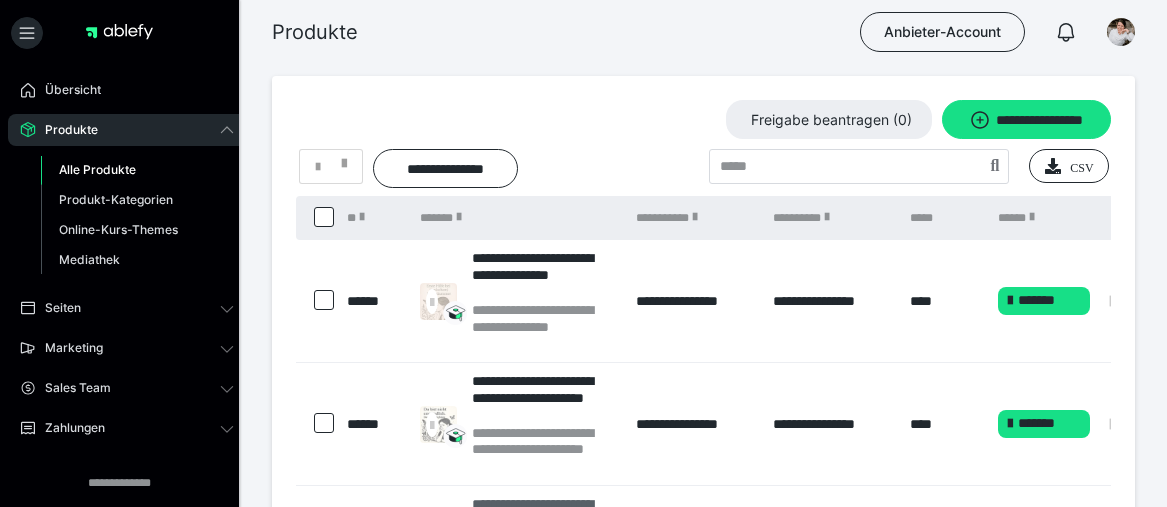 scroll, scrollTop: 0, scrollLeft: 0, axis: both 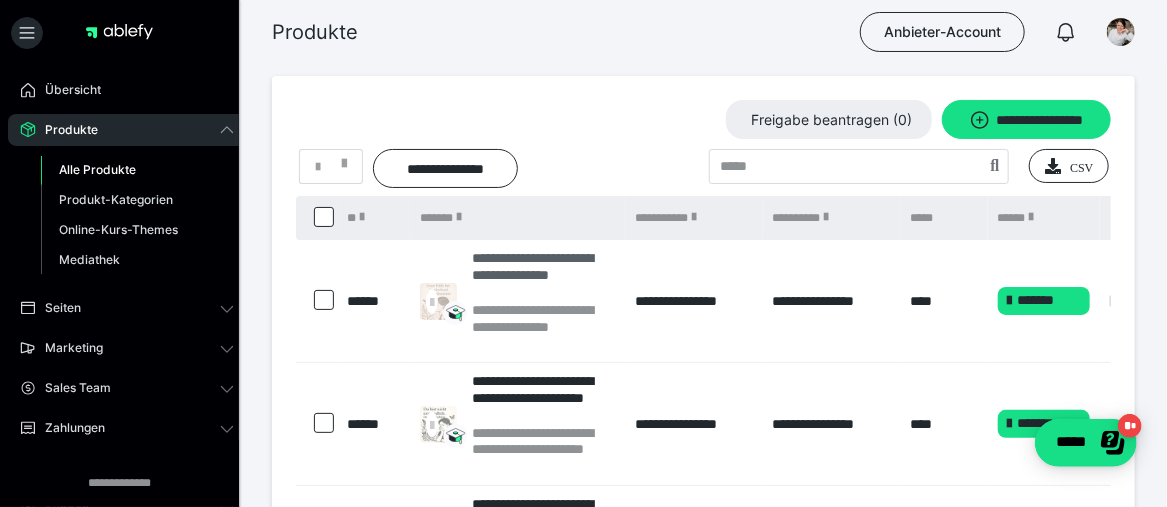 click on "**********" at bounding box center [543, 275] 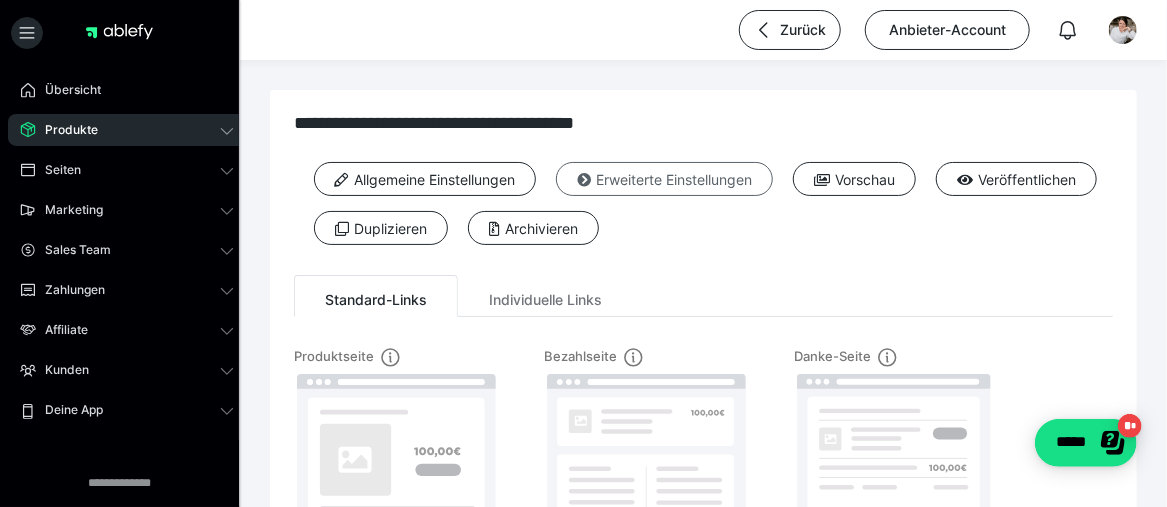 click at bounding box center (584, 180) 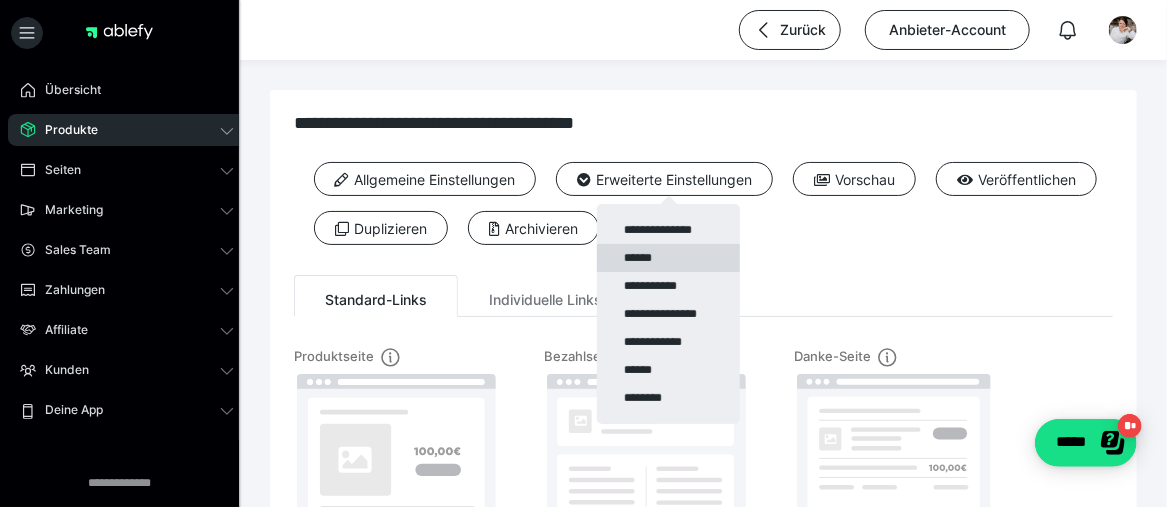 click on "******" at bounding box center (668, 258) 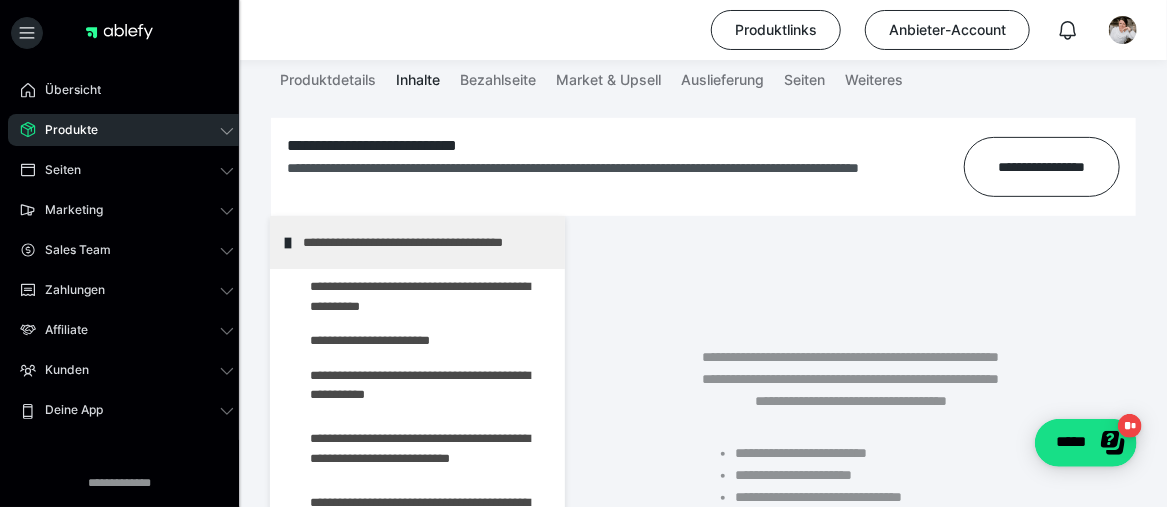 scroll, scrollTop: 400, scrollLeft: 0, axis: vertical 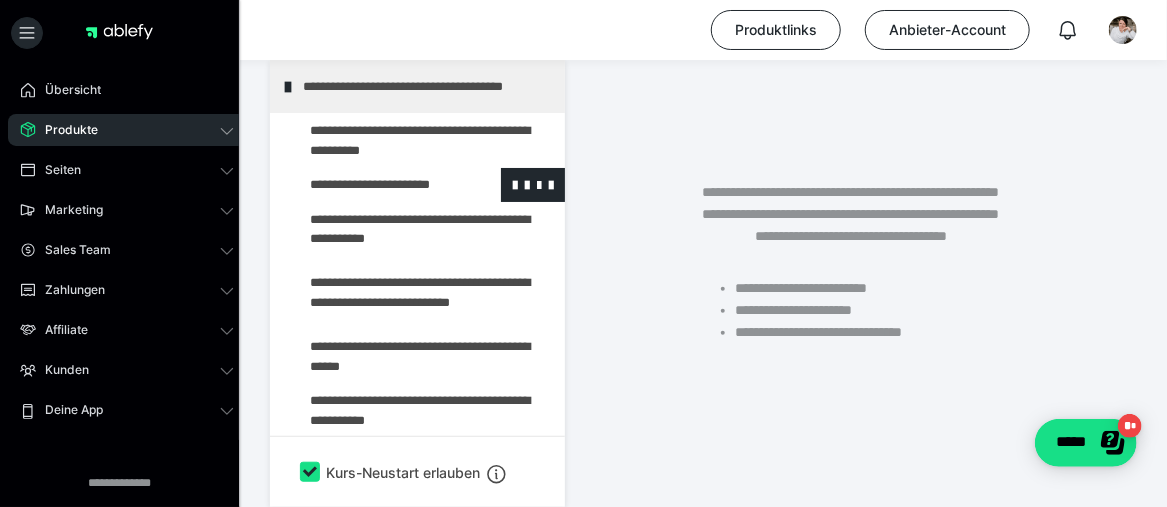 click at bounding box center (375, 185) 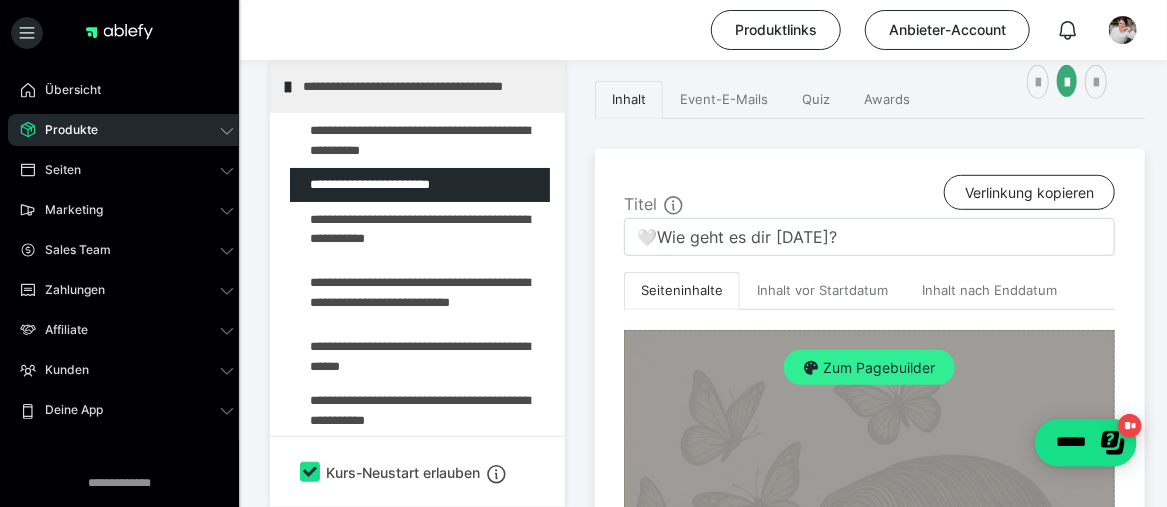 click on "Zum Pagebuilder" at bounding box center [869, 368] 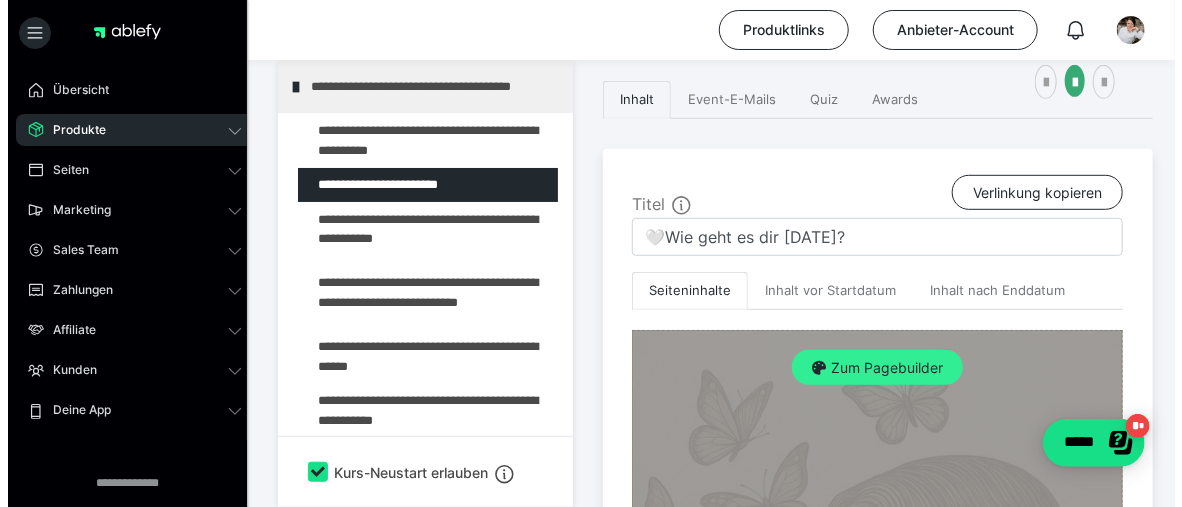 scroll, scrollTop: 395, scrollLeft: 0, axis: vertical 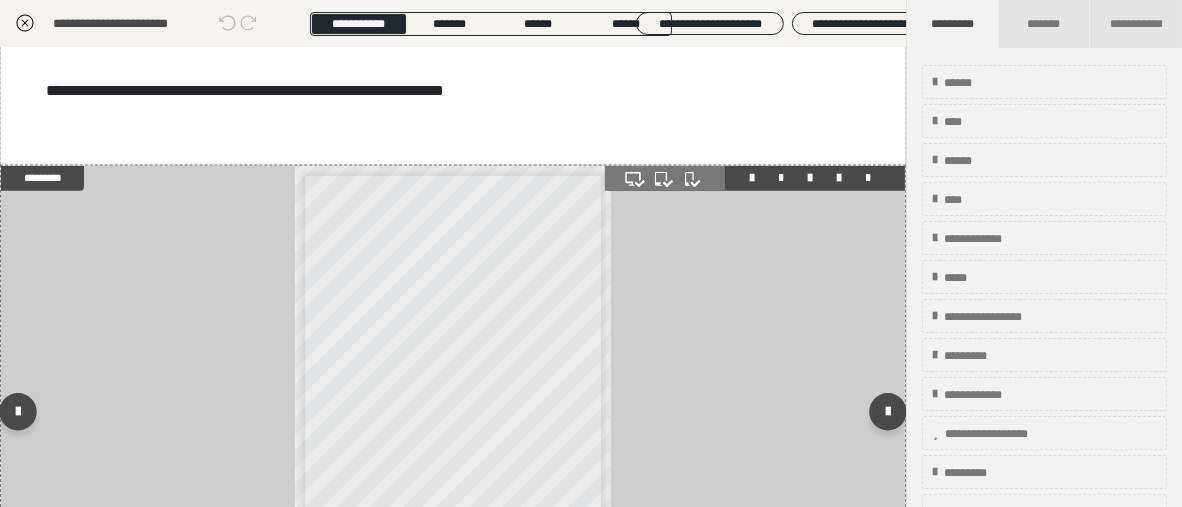 click on "**********" at bounding box center [453, 390] 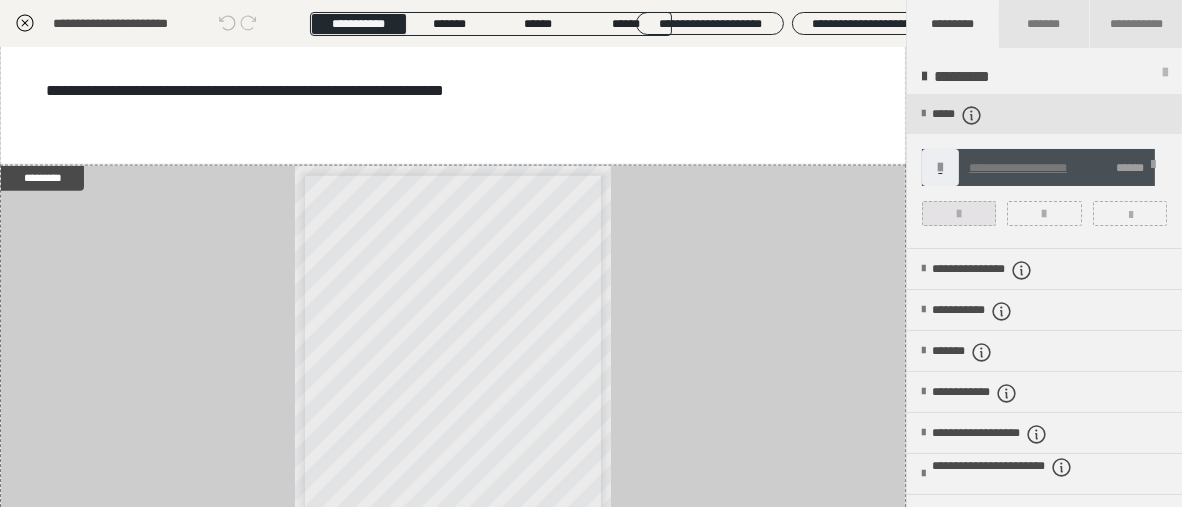 click at bounding box center (959, 213) 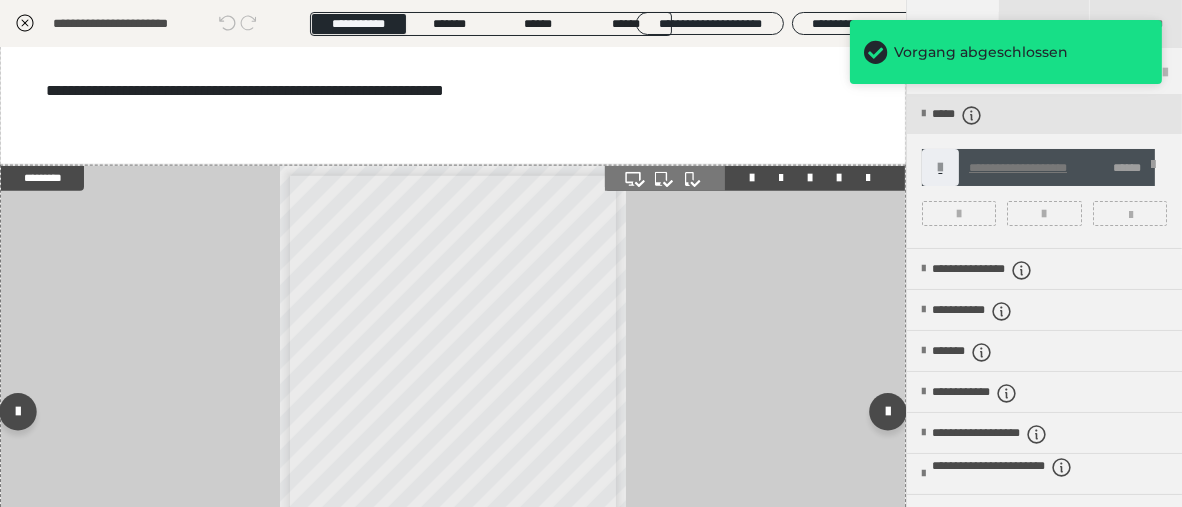scroll, scrollTop: 15, scrollLeft: 0, axis: vertical 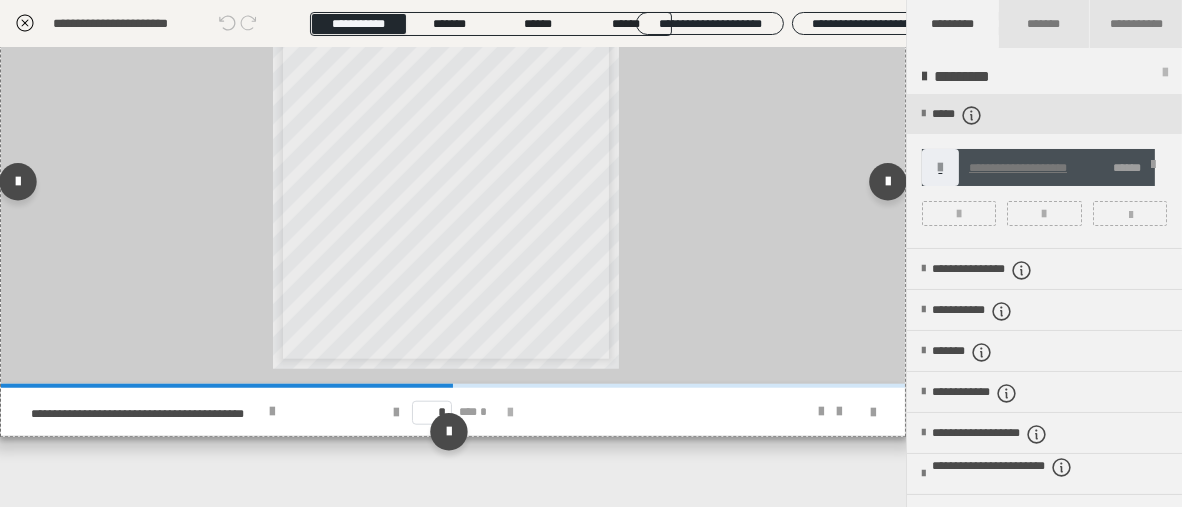 click at bounding box center (510, 413) 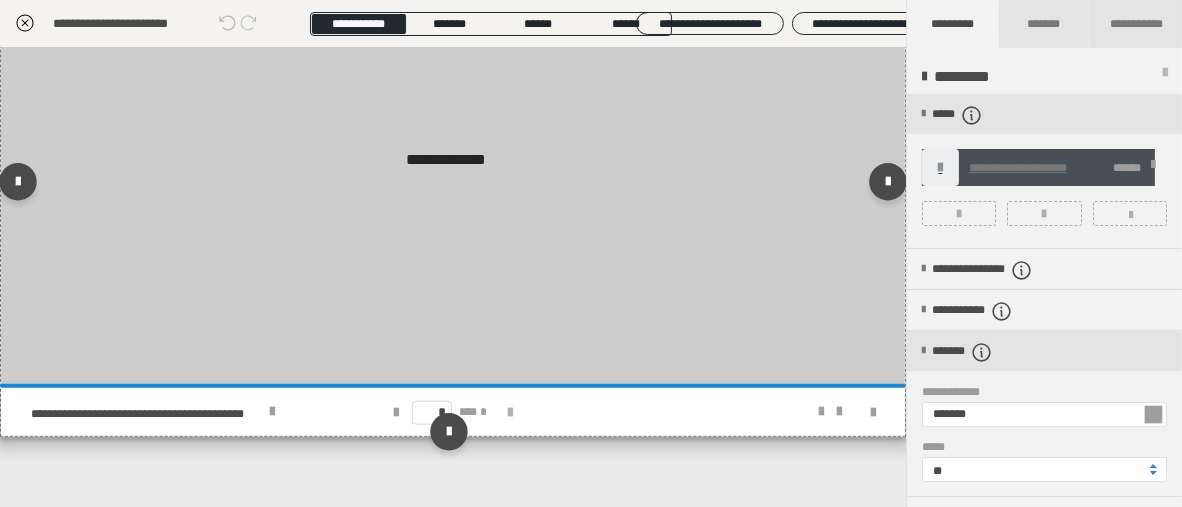 scroll, scrollTop: 0, scrollLeft: 0, axis: both 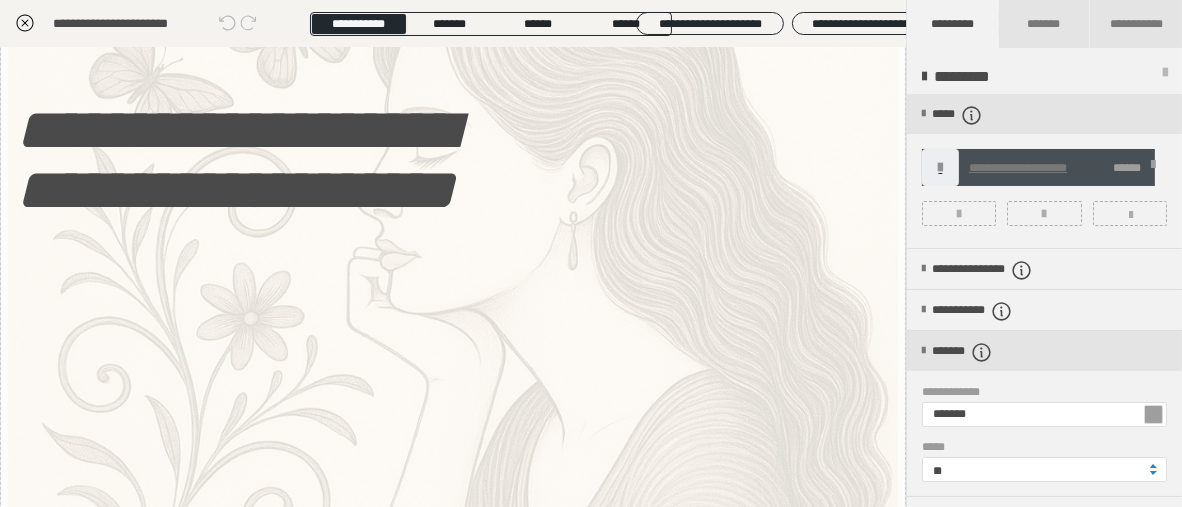 click 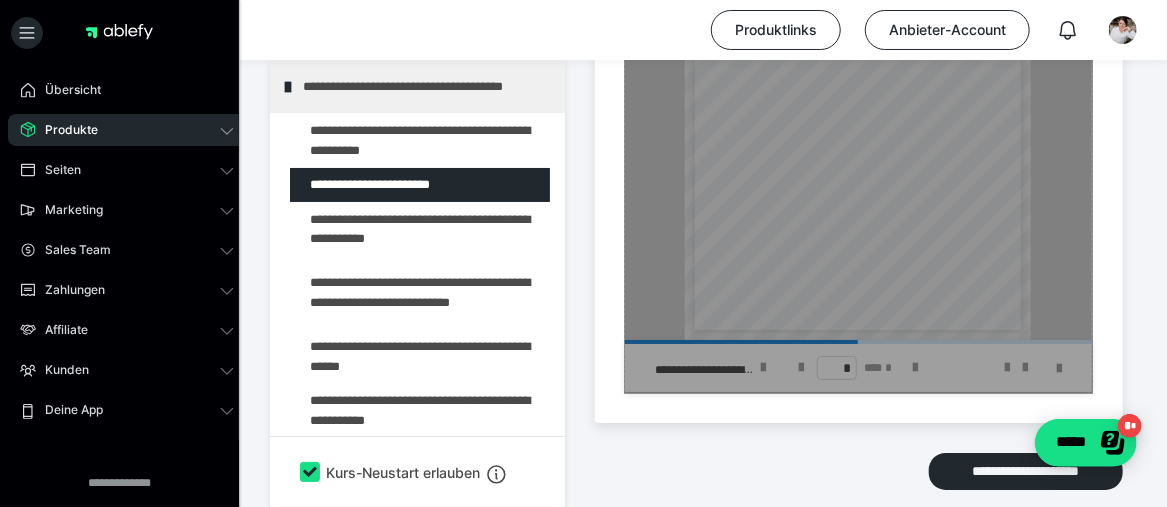 scroll, scrollTop: 2496, scrollLeft: 0, axis: vertical 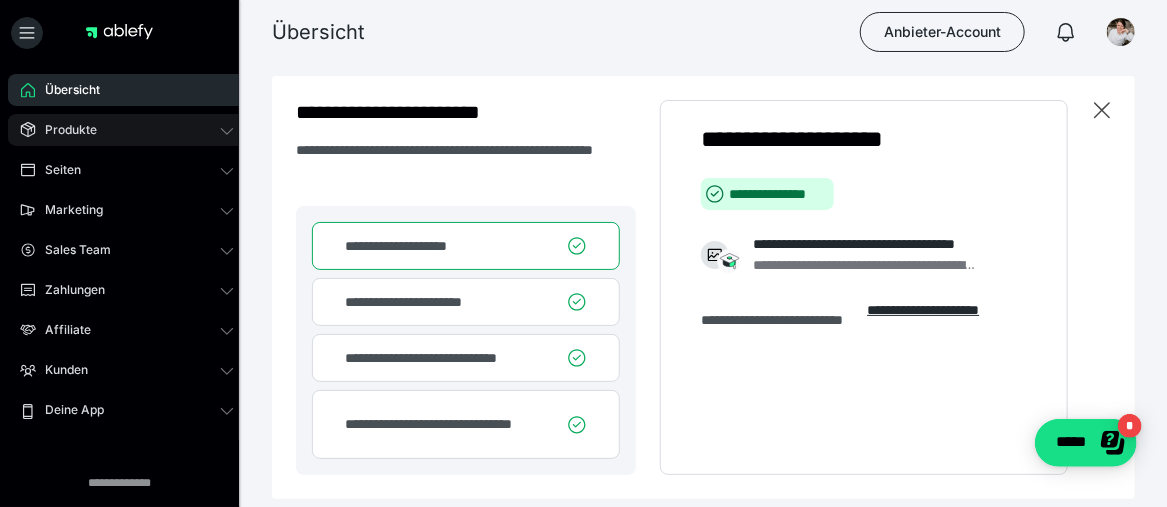 click on "Produkte" at bounding box center [64, 130] 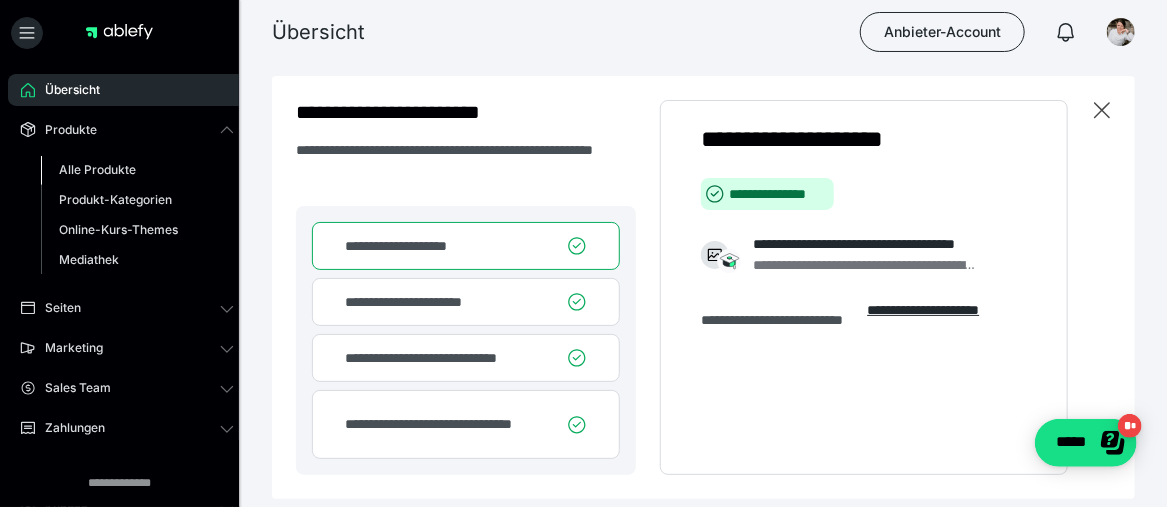 click on "Alle Produkte" at bounding box center (97, 169) 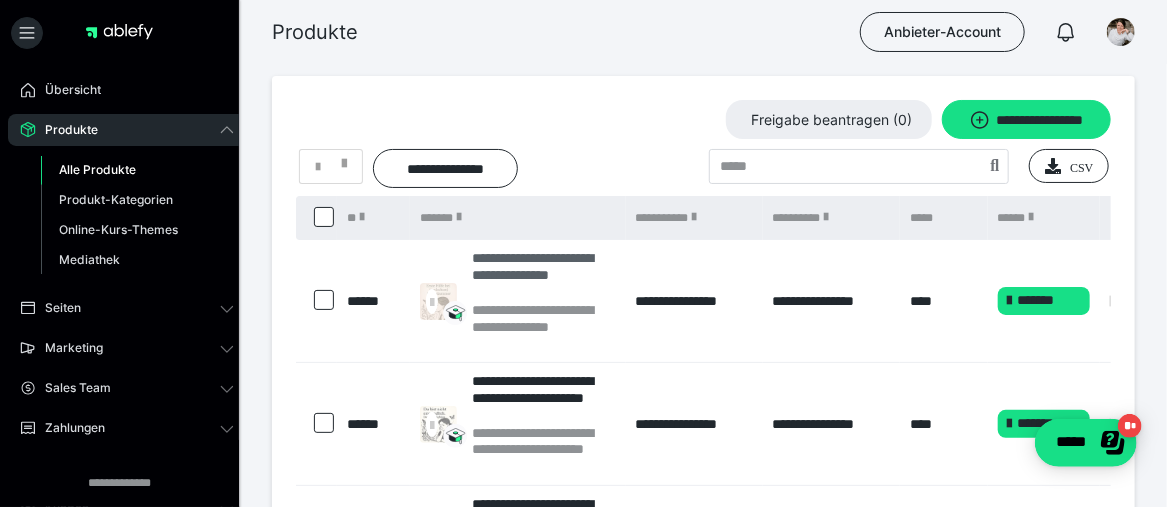 click on "**********" at bounding box center (543, 275) 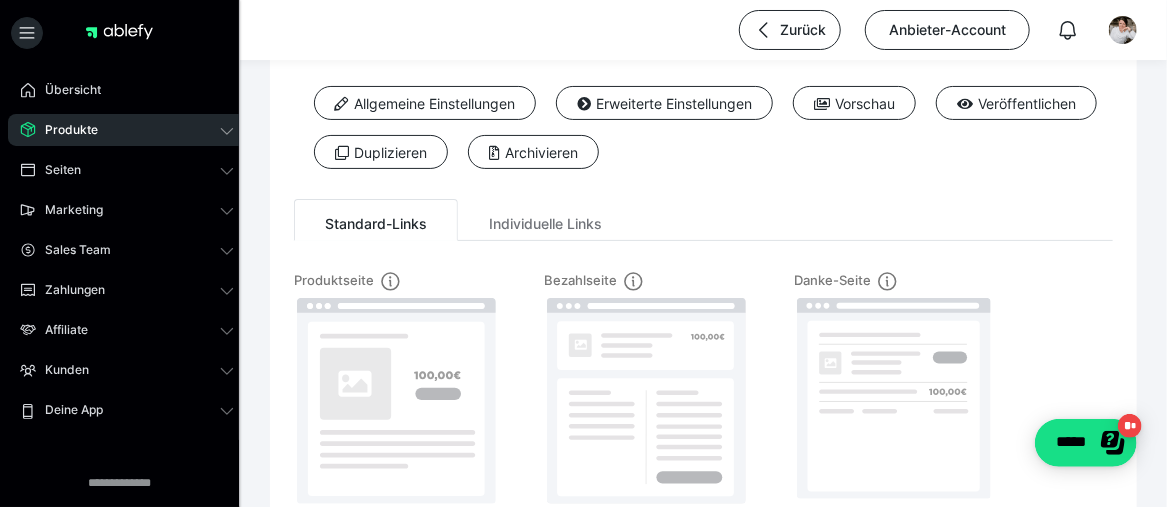 scroll, scrollTop: 100, scrollLeft: 0, axis: vertical 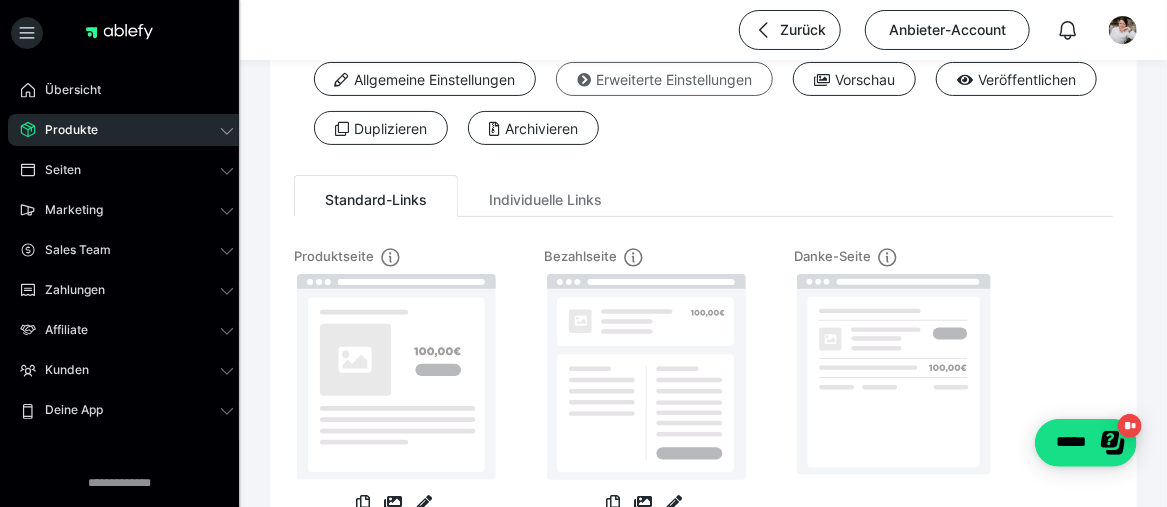 click on "Erweiterte Einstellungen" at bounding box center (664, 79) 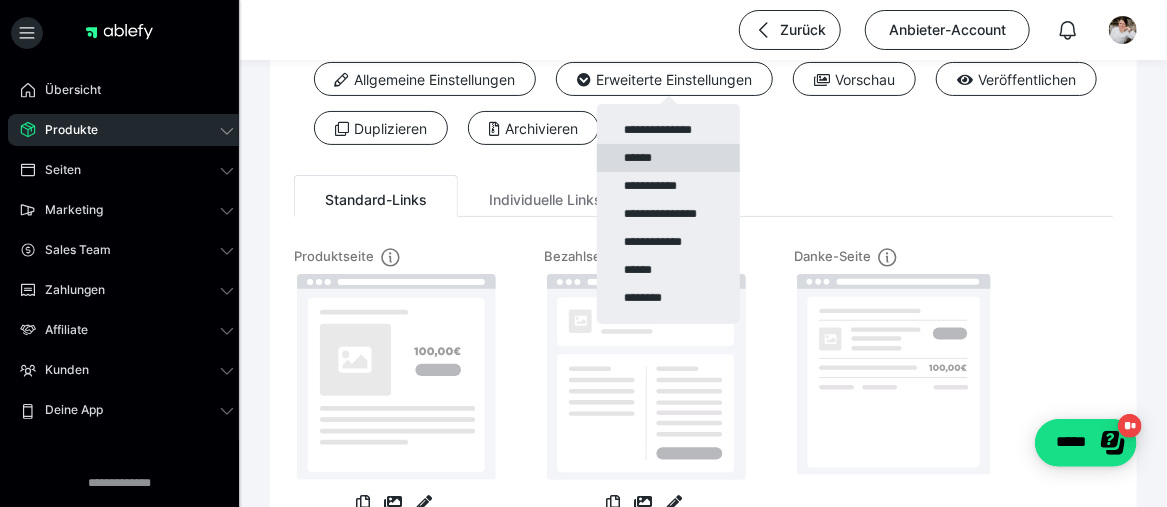 click on "******" at bounding box center (668, 158) 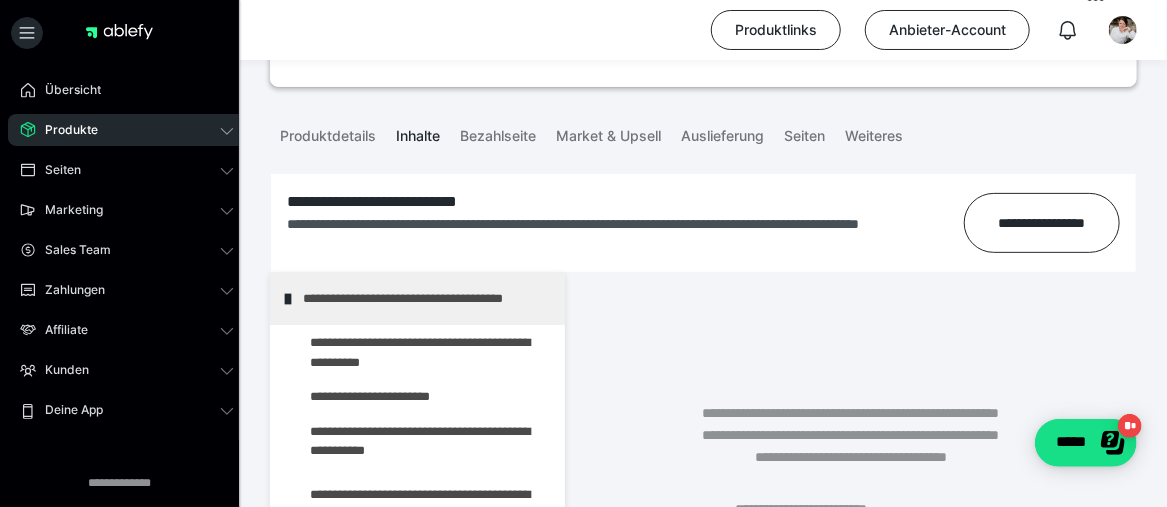 scroll, scrollTop: 400, scrollLeft: 0, axis: vertical 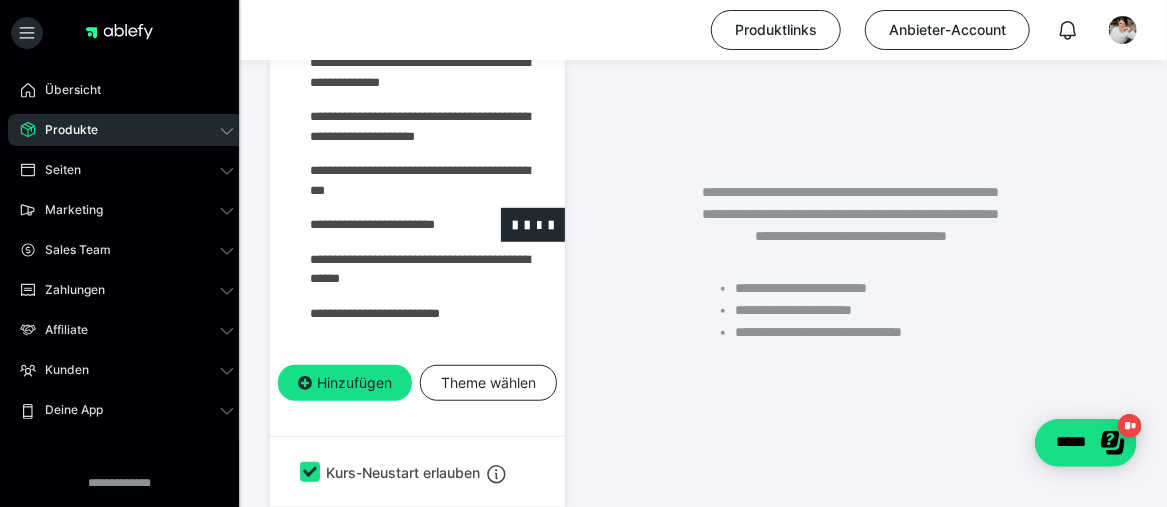 click at bounding box center [375, 225] 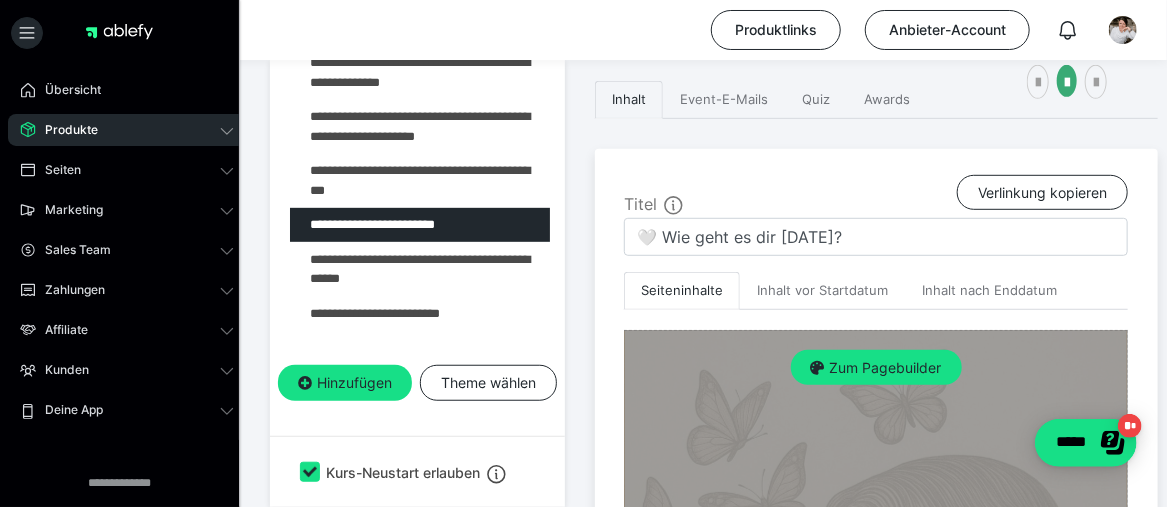 scroll, scrollTop: 600, scrollLeft: 0, axis: vertical 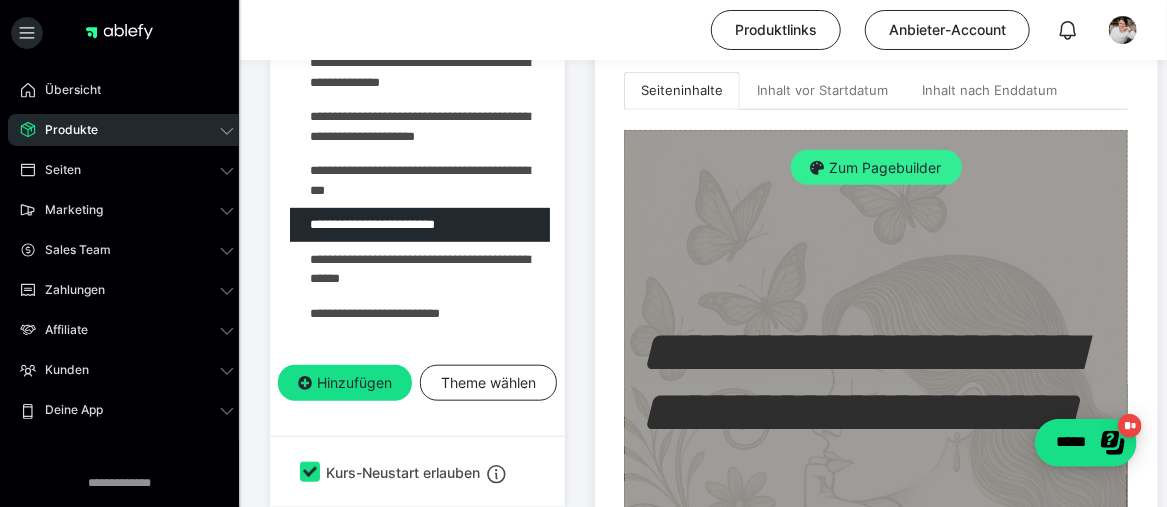 click on "Zum Pagebuilder" at bounding box center [876, 168] 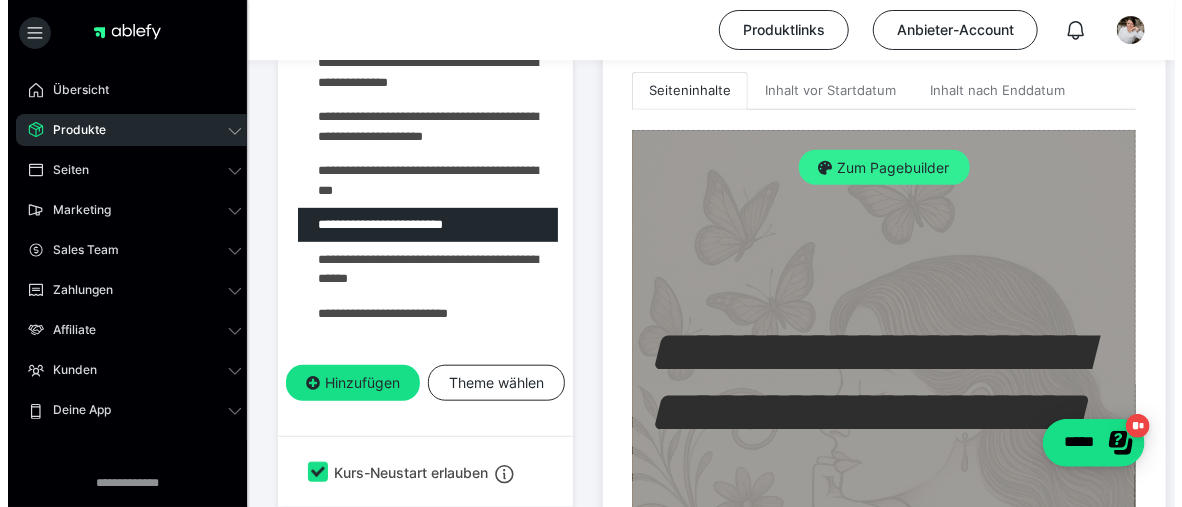 scroll, scrollTop: 395, scrollLeft: 0, axis: vertical 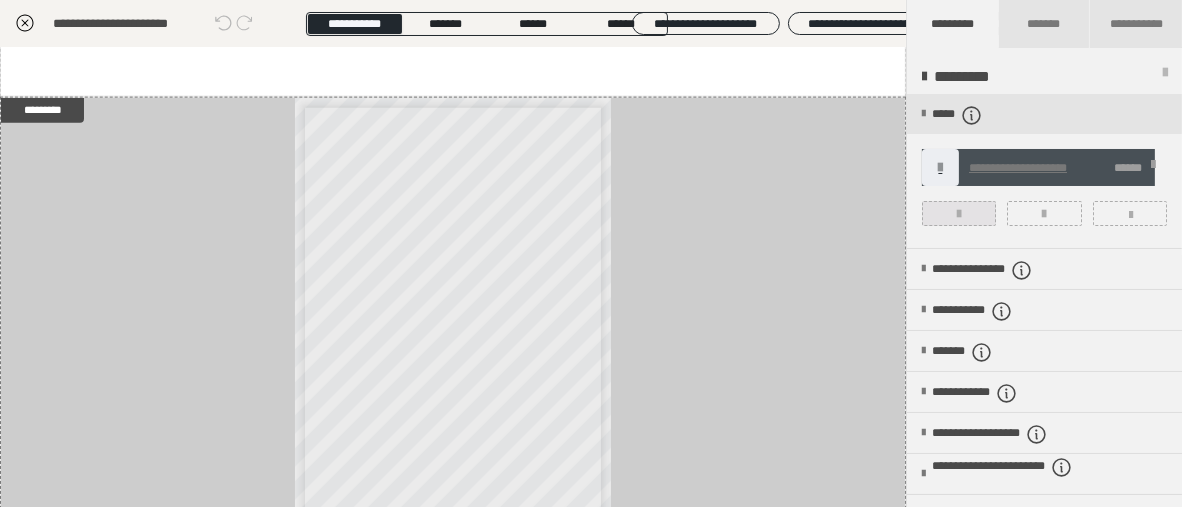 click at bounding box center [959, 214] 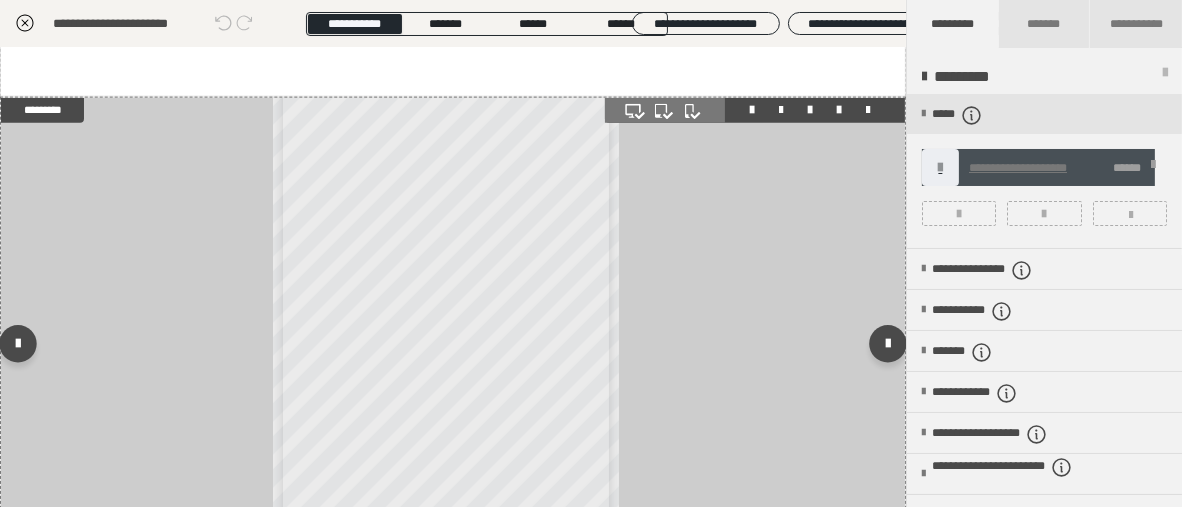 scroll, scrollTop: 15, scrollLeft: 0, axis: vertical 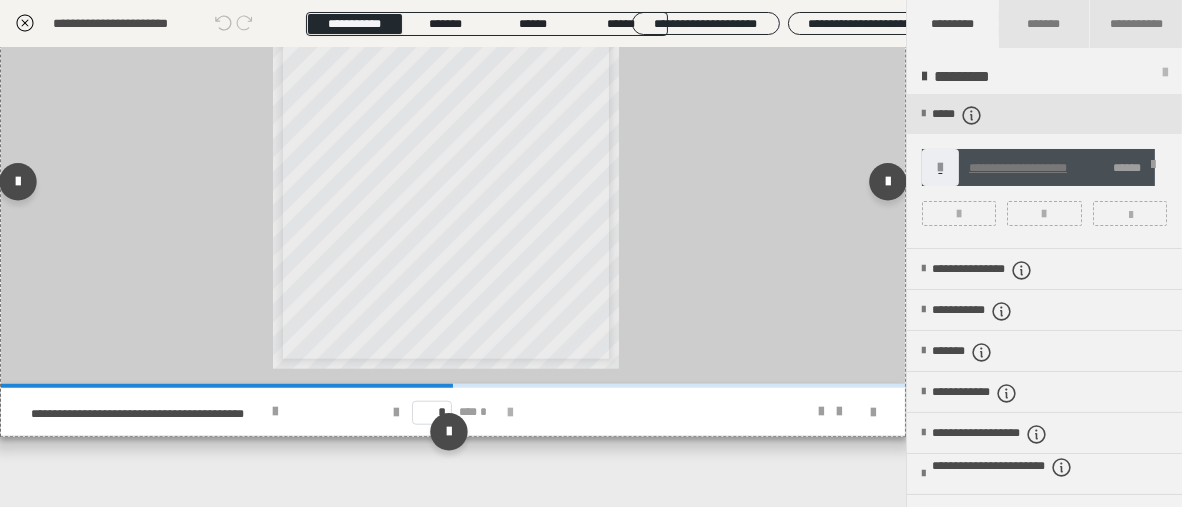 click at bounding box center [510, 413] 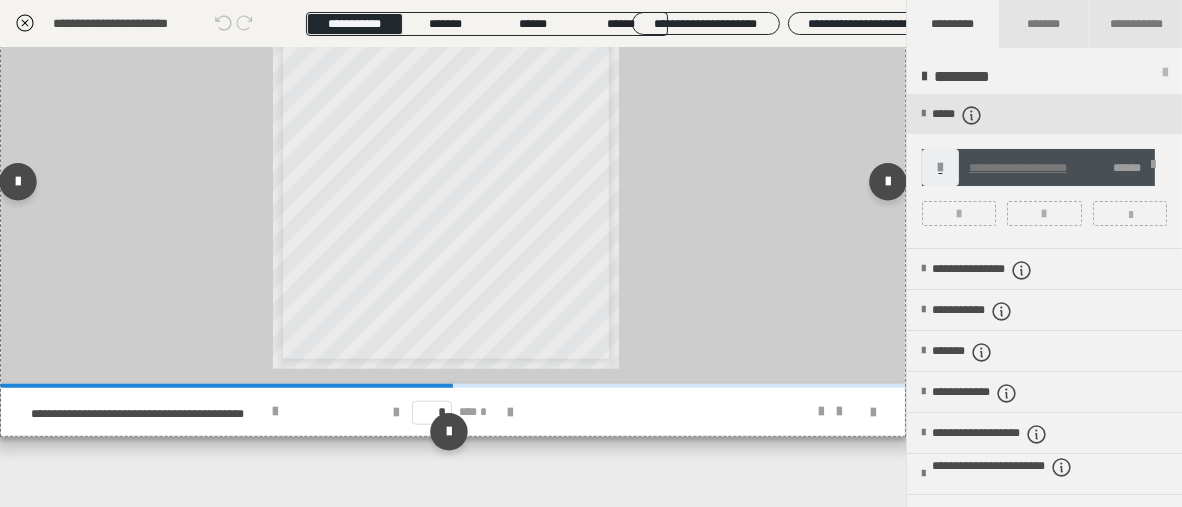 scroll, scrollTop: 0, scrollLeft: 0, axis: both 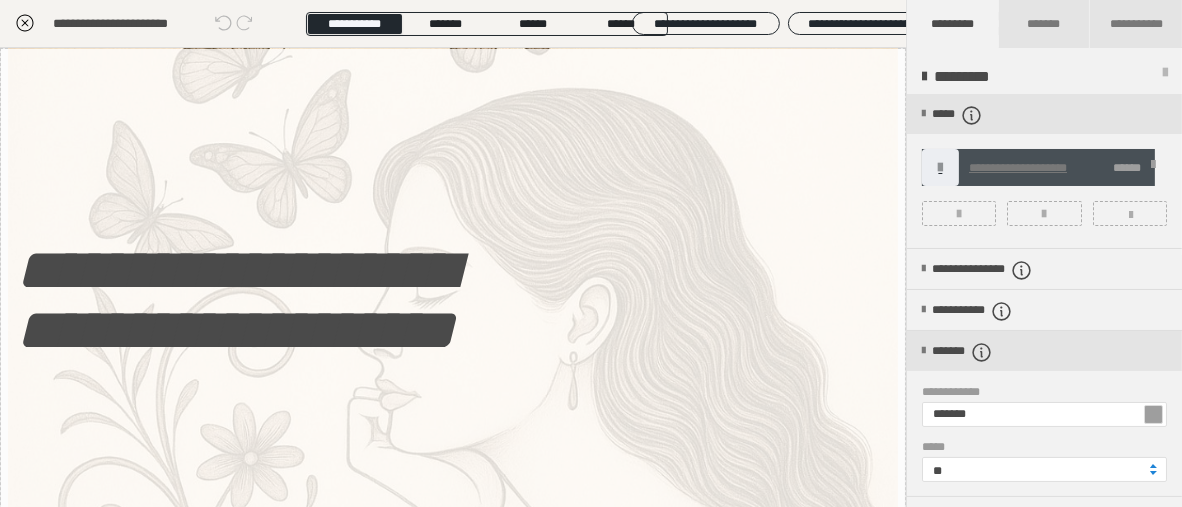click 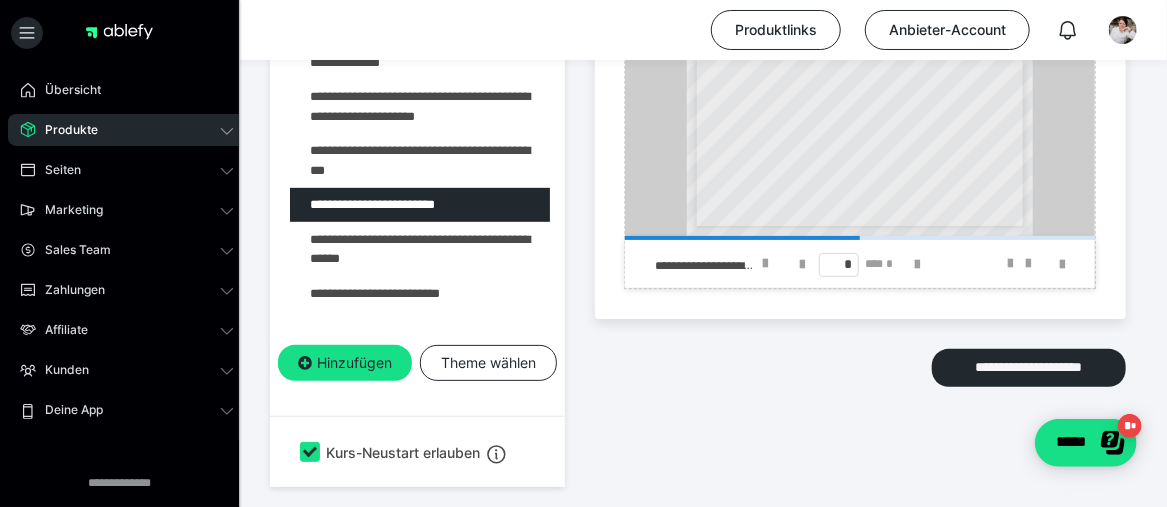 scroll, scrollTop: 3088, scrollLeft: 0, axis: vertical 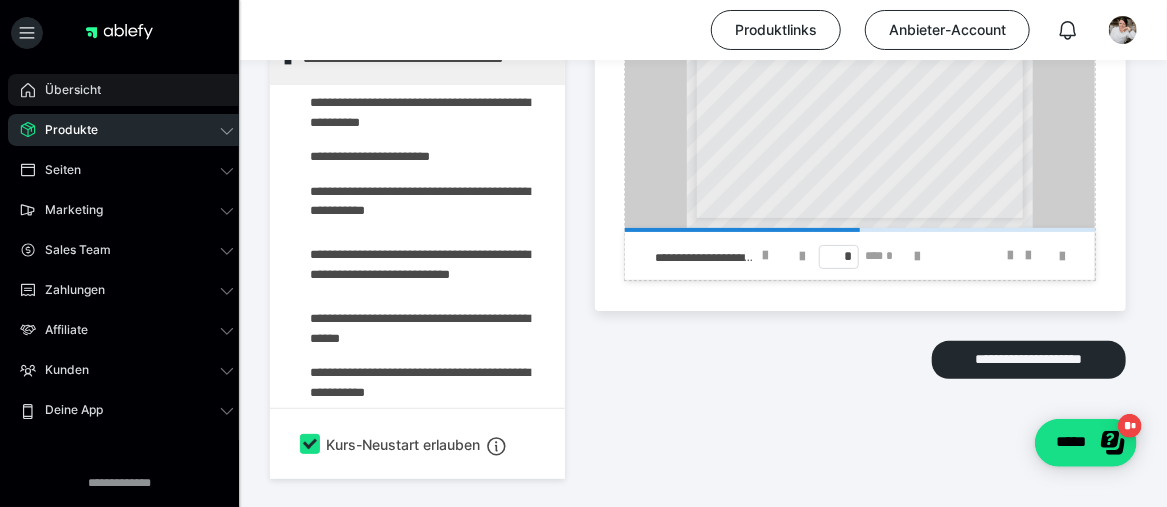 click on "Übersicht" at bounding box center [127, 90] 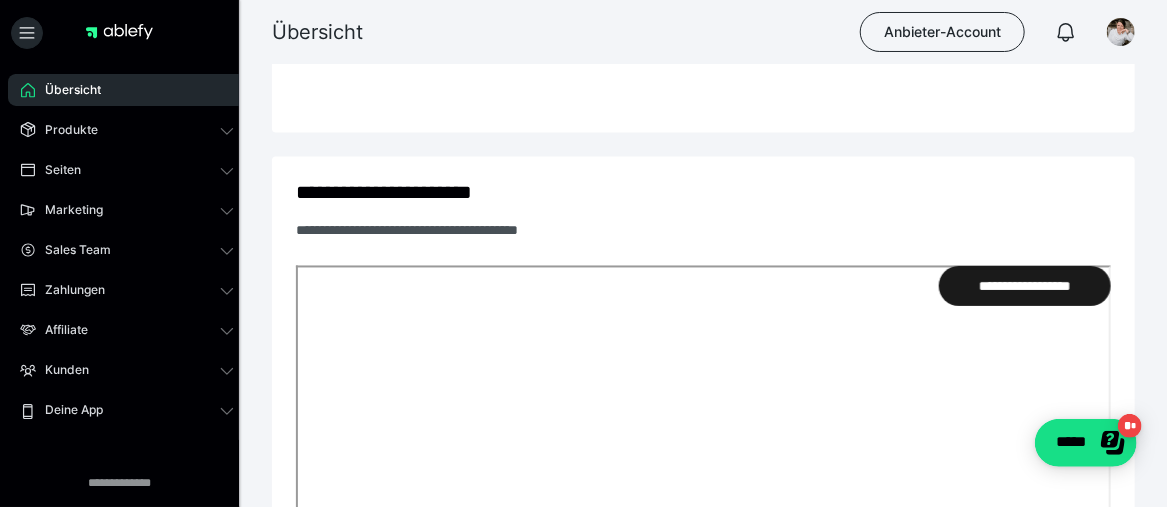 scroll, scrollTop: 1496, scrollLeft: 0, axis: vertical 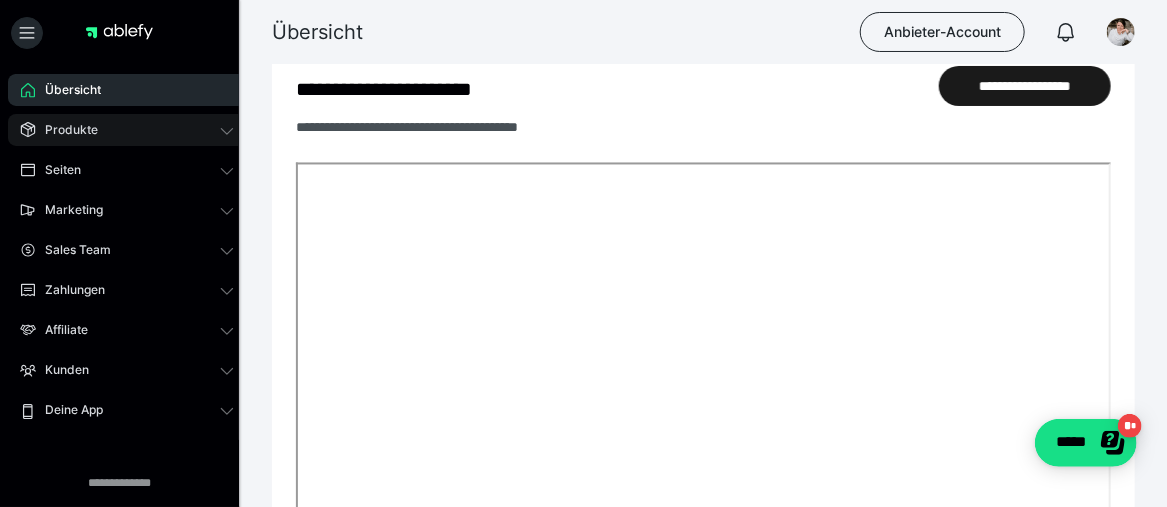 click on "Produkte" at bounding box center [64, 130] 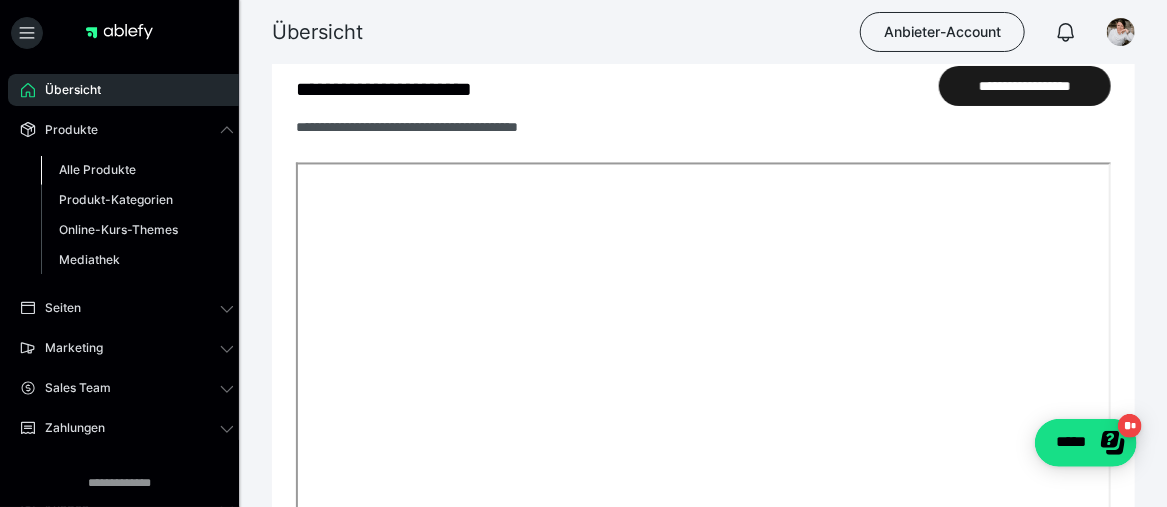 click on "Alle Produkte" at bounding box center [97, 169] 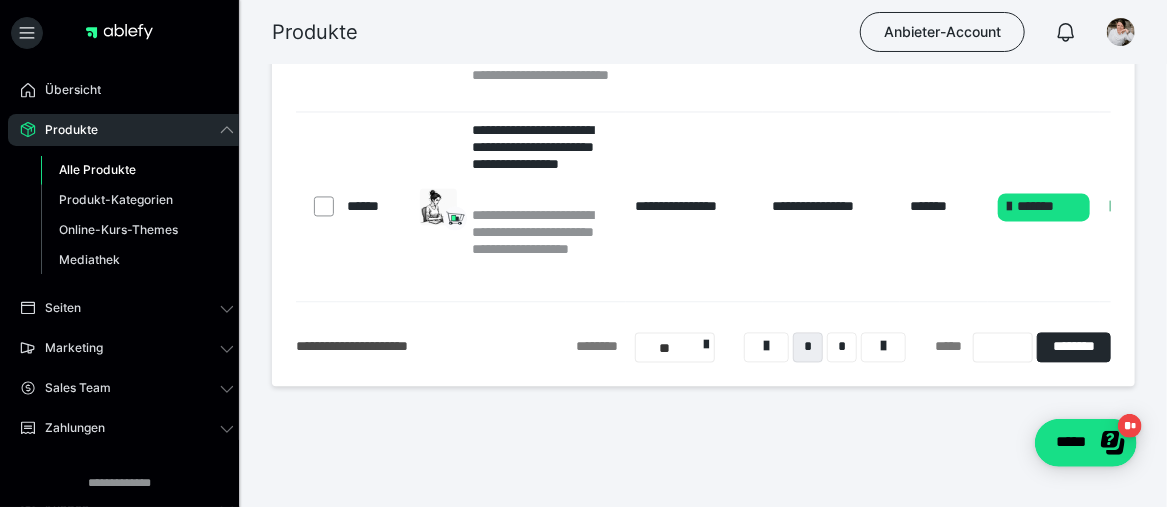 scroll, scrollTop: 1524, scrollLeft: 0, axis: vertical 